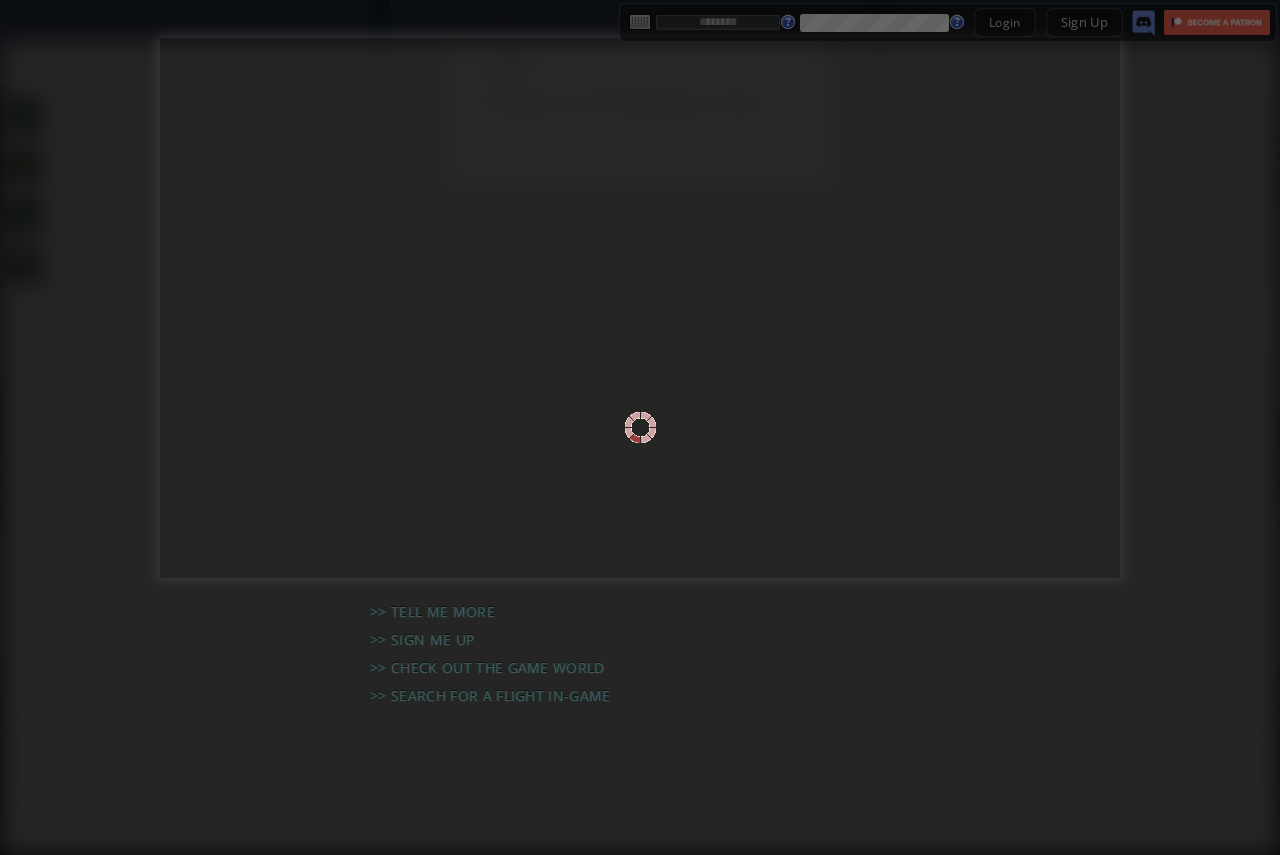 scroll, scrollTop: 0, scrollLeft: 0, axis: both 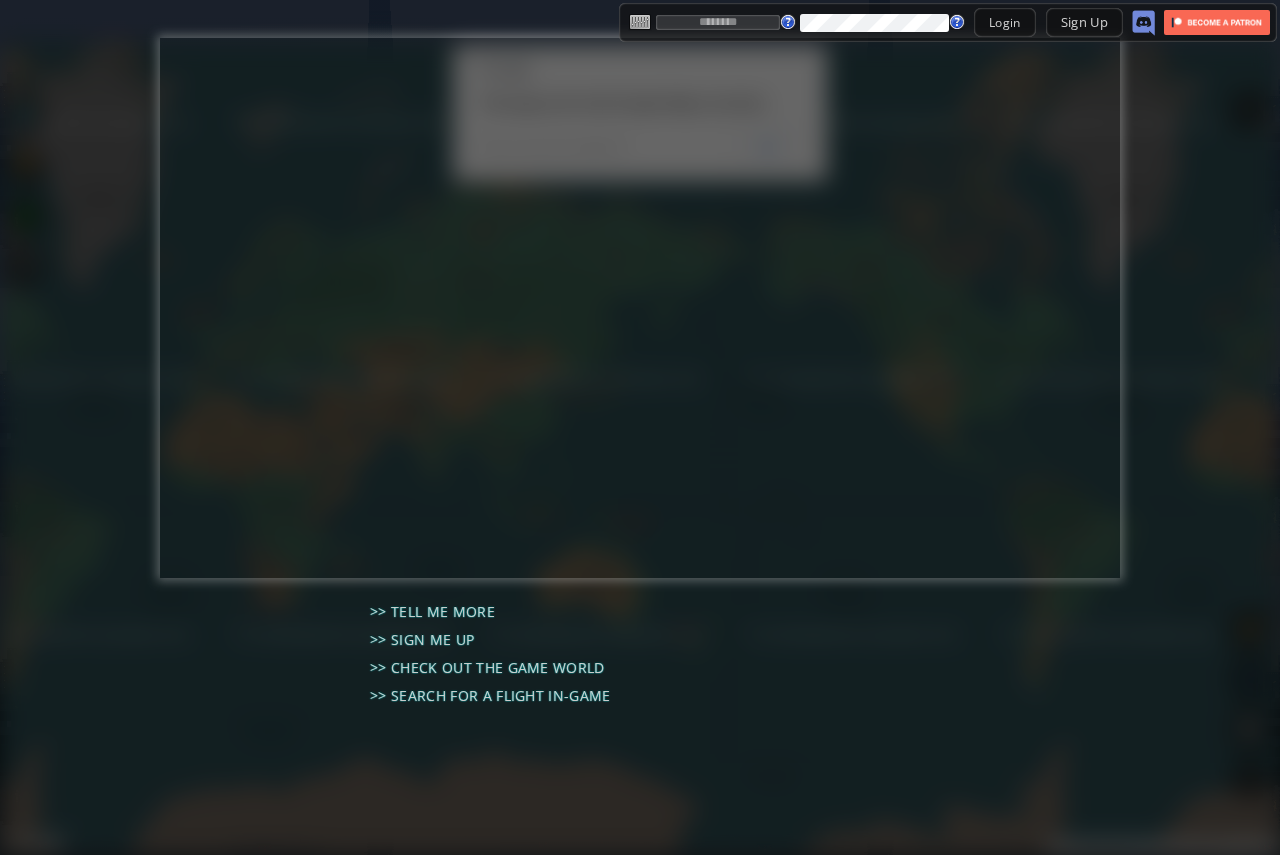 click at bounding box center (718, 22) 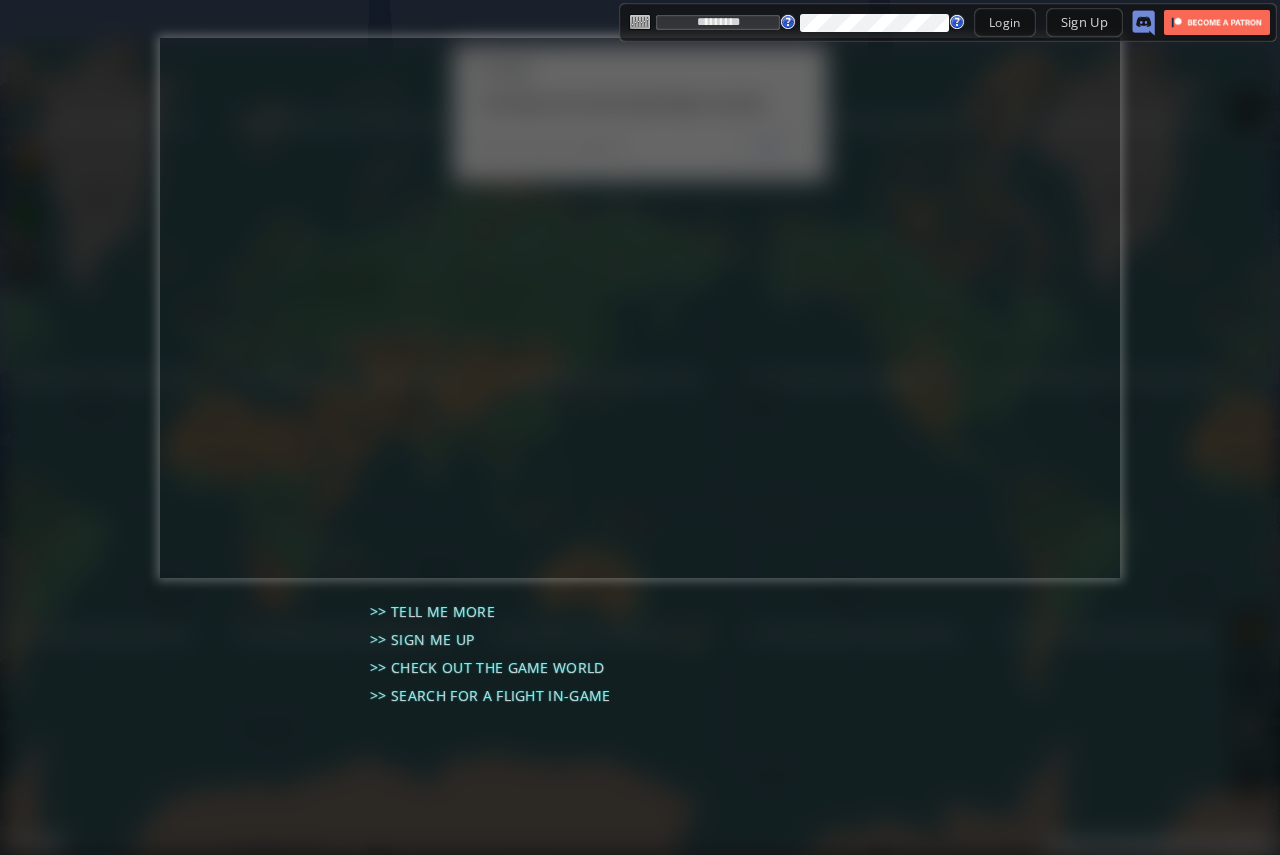 type on "*********" 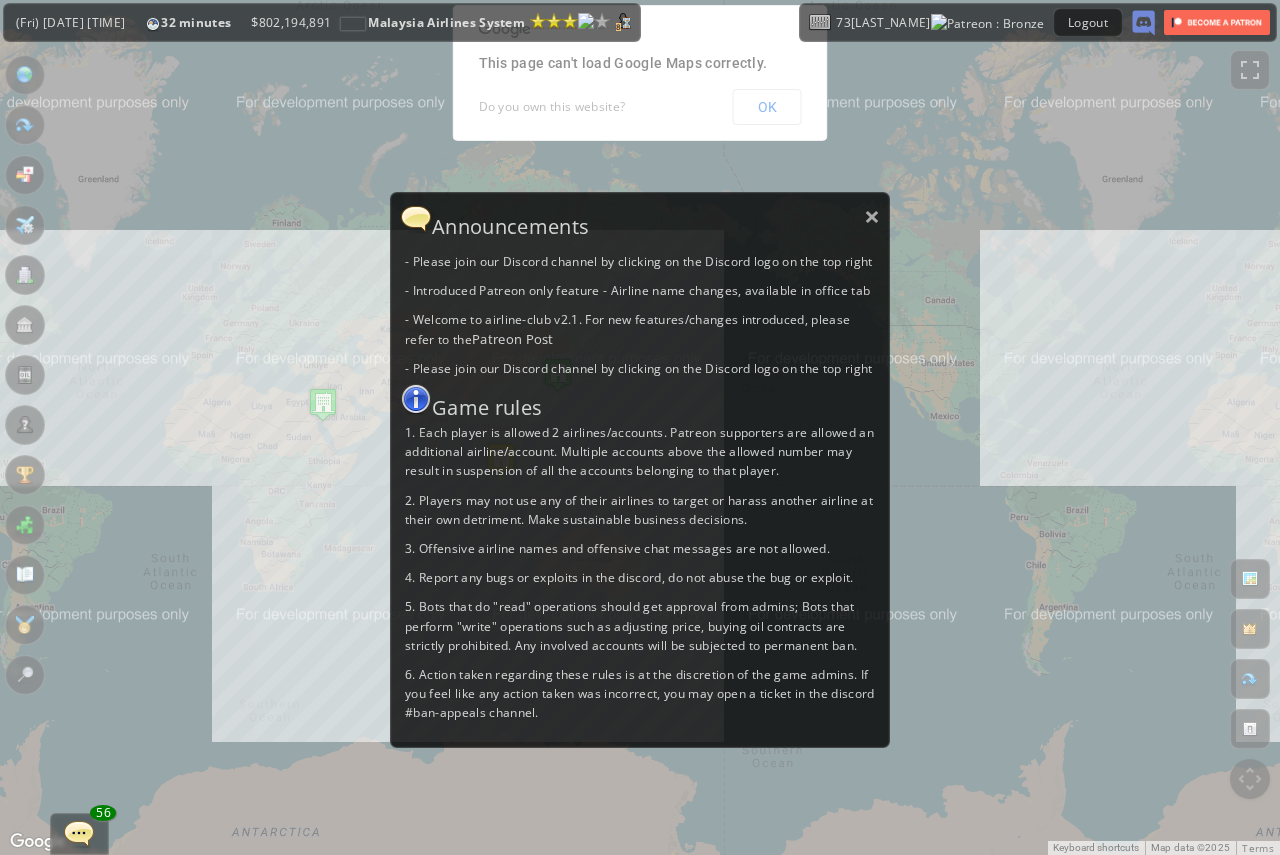 click on "×" at bounding box center [872, 216] 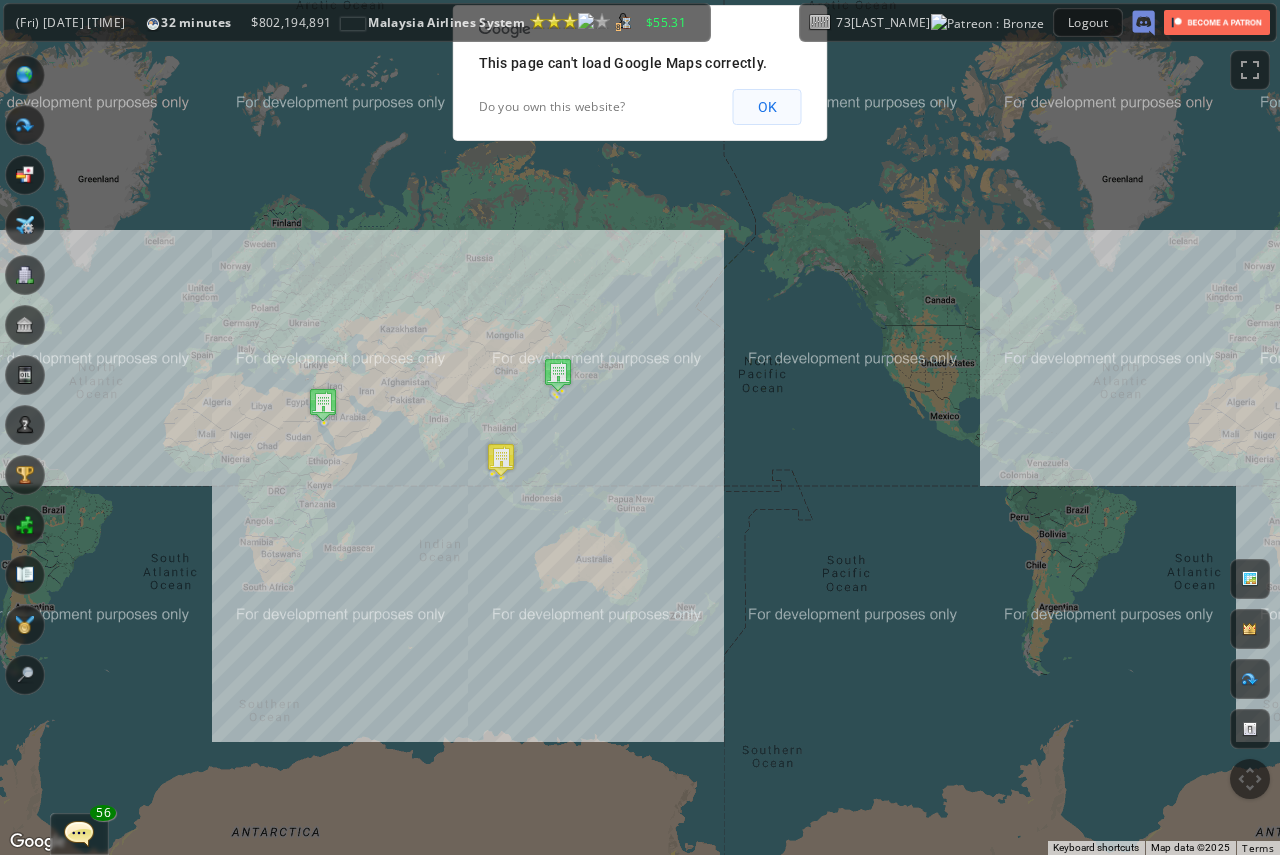 click on "OK" at bounding box center [767, 107] 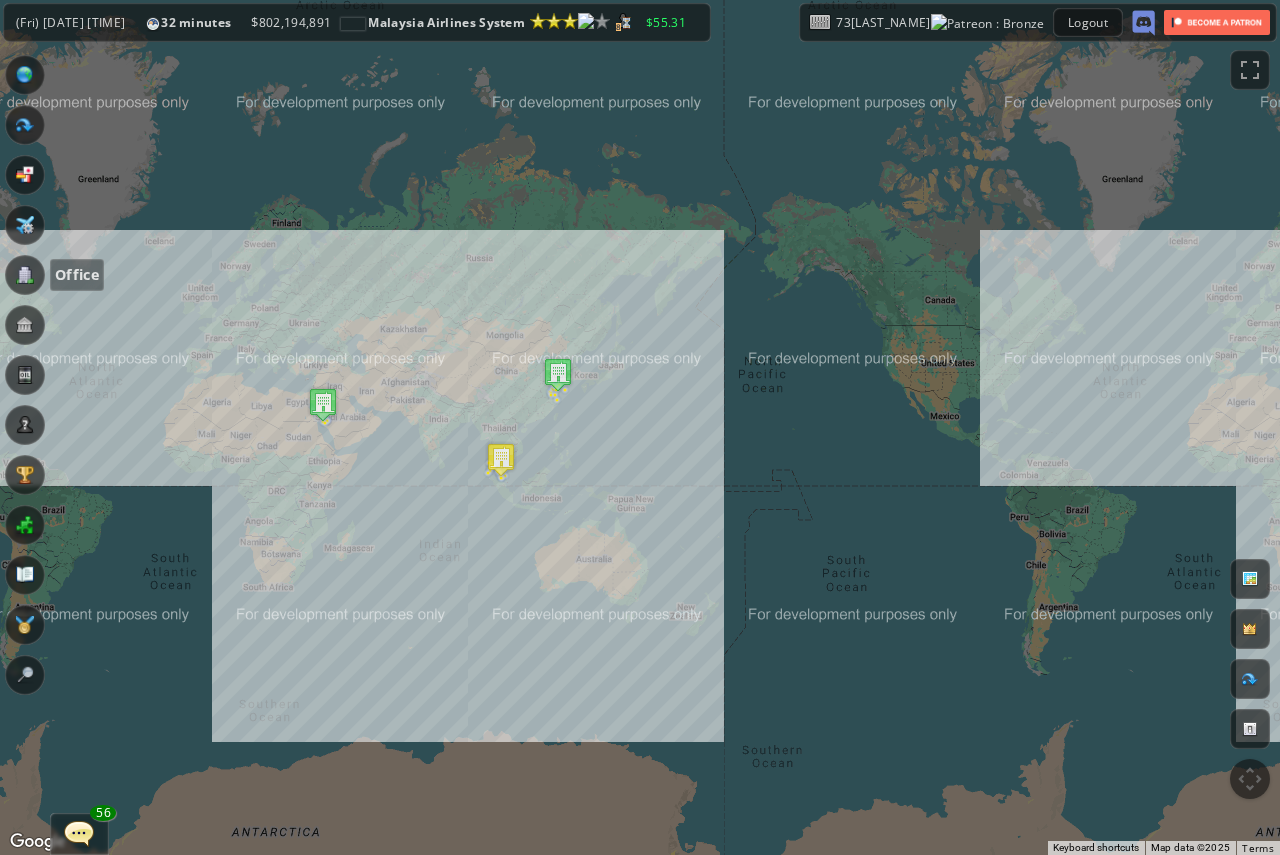 click at bounding box center [25, 275] 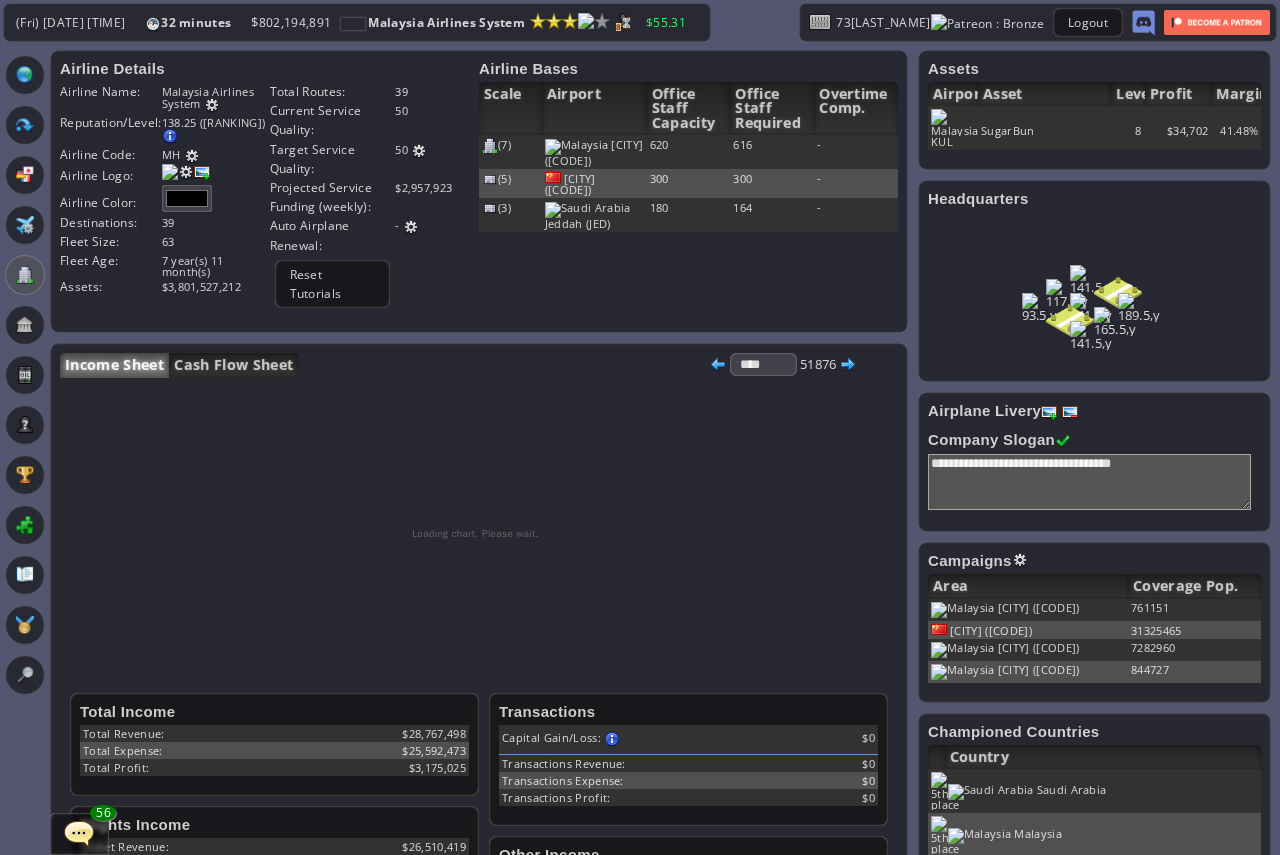click on "Income Sheet
Cash Flow Sheet
****
*****
****
51876" at bounding box center (458, 365) 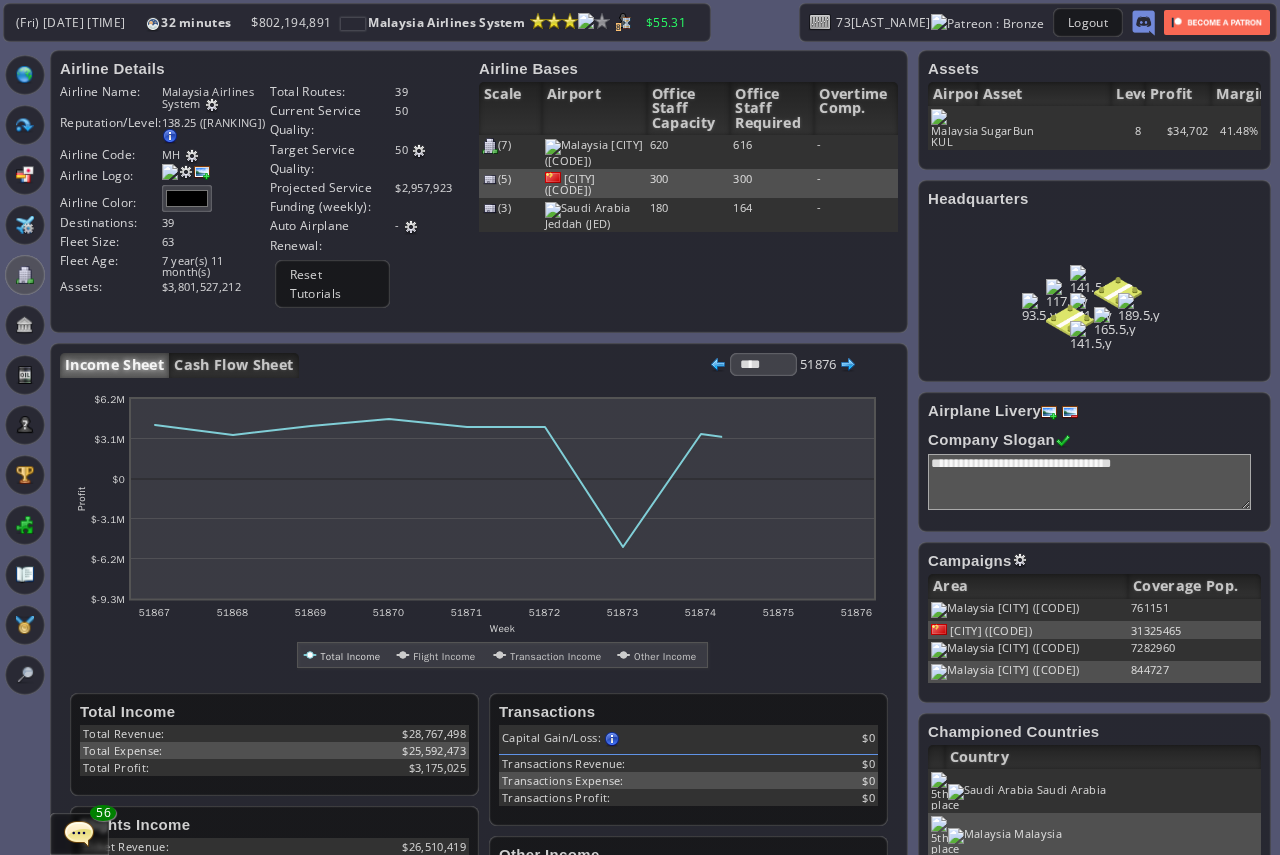 click on "Income Sheet
Cash Flow Sheet
****
*****
****
51876" at bounding box center (458, 365) 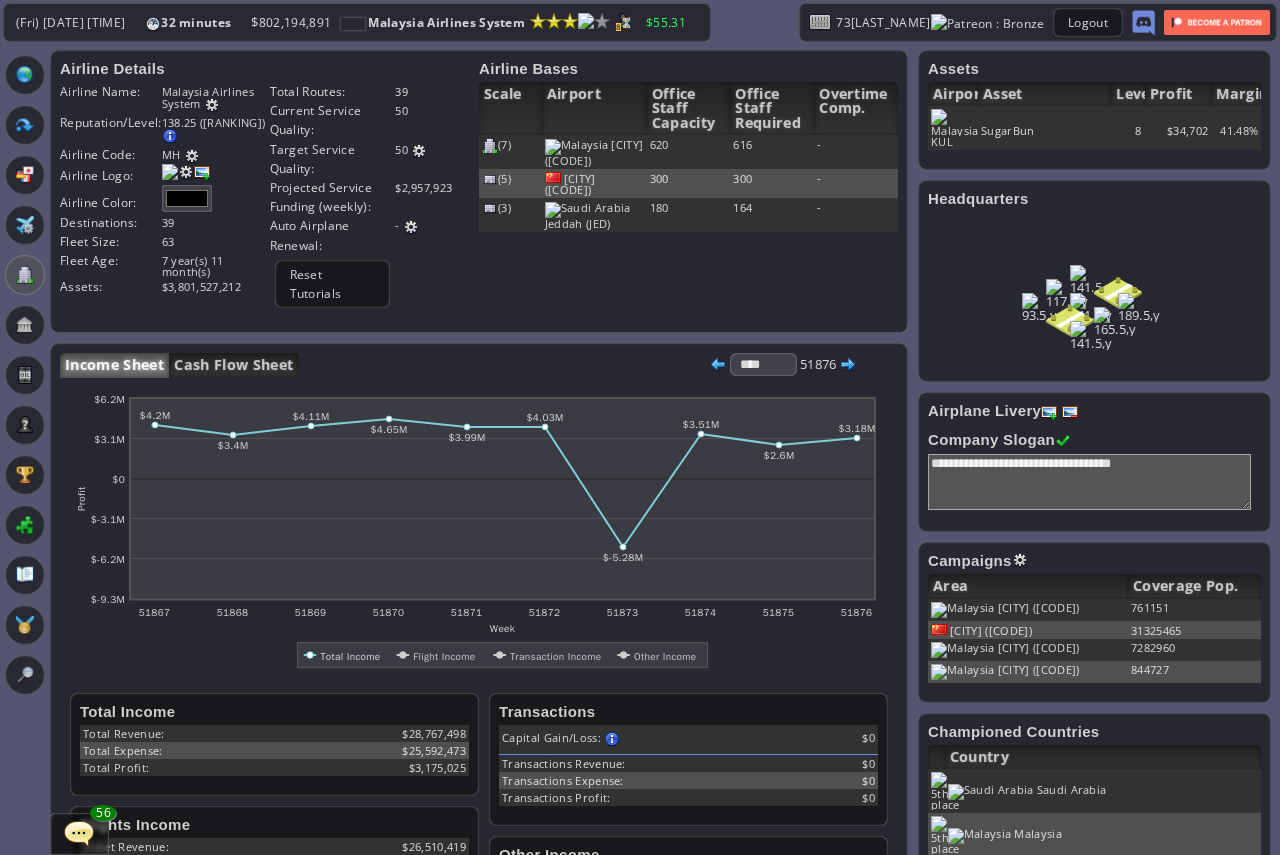 click on "Income Sheet
Cash Flow Sheet
****
*****
****
51876" at bounding box center [458, 365] 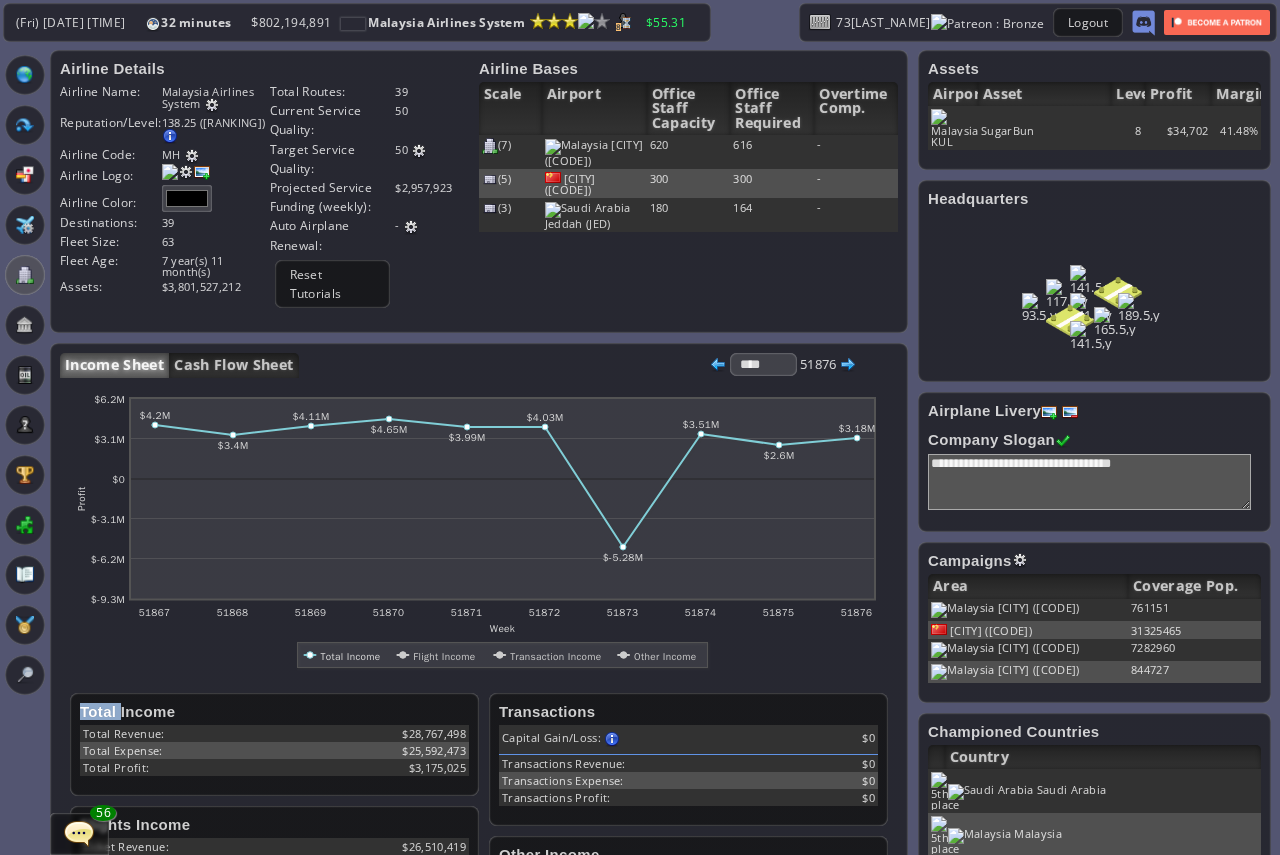 click on "Income Sheet
Cash Flow Sheet
****
*****
****
51876" at bounding box center [458, 365] 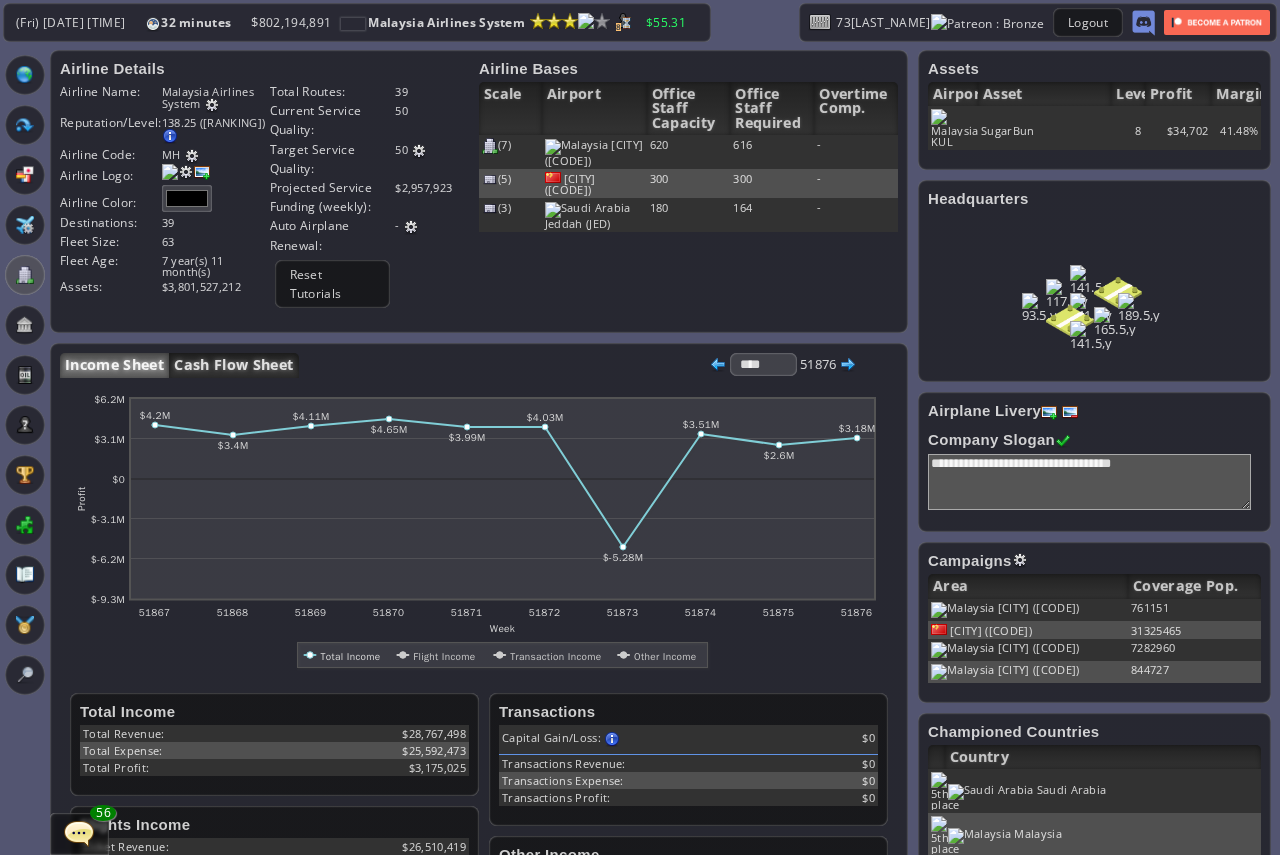 click on "Cash Flow Sheet" at bounding box center (233, 365) 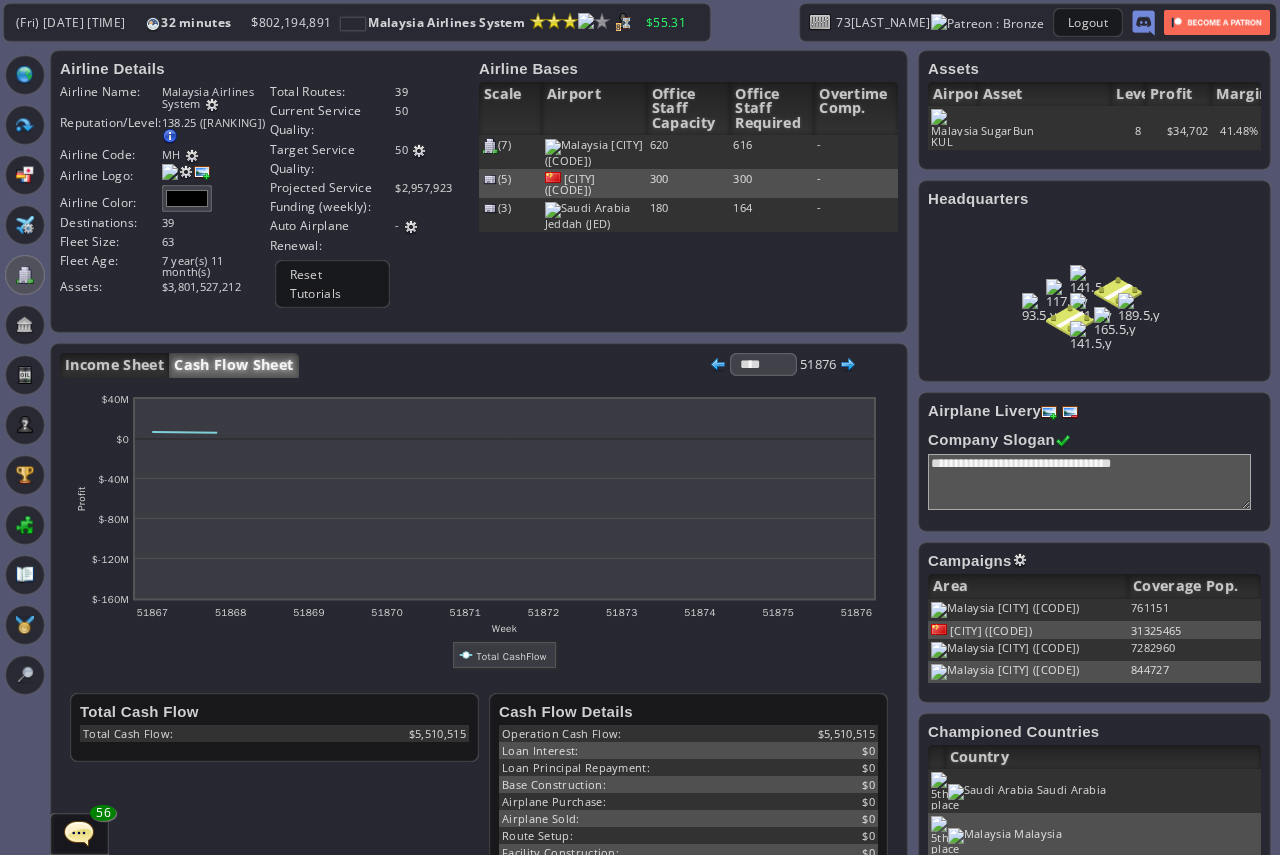 click on "Income Sheet
Cash Flow Sheet
****
*****
****
51876
abcdefhiklmnopqrstuvwxyz Week Profit $-9.3M $-6.2M $-3.1M $0 $3.1M $6.2M 51867 51868 51869 51870 51871 51872 51873 51874 51875 51876 $4.2M $3.4M $4.11M $4.65M" at bounding box center (479, 643) 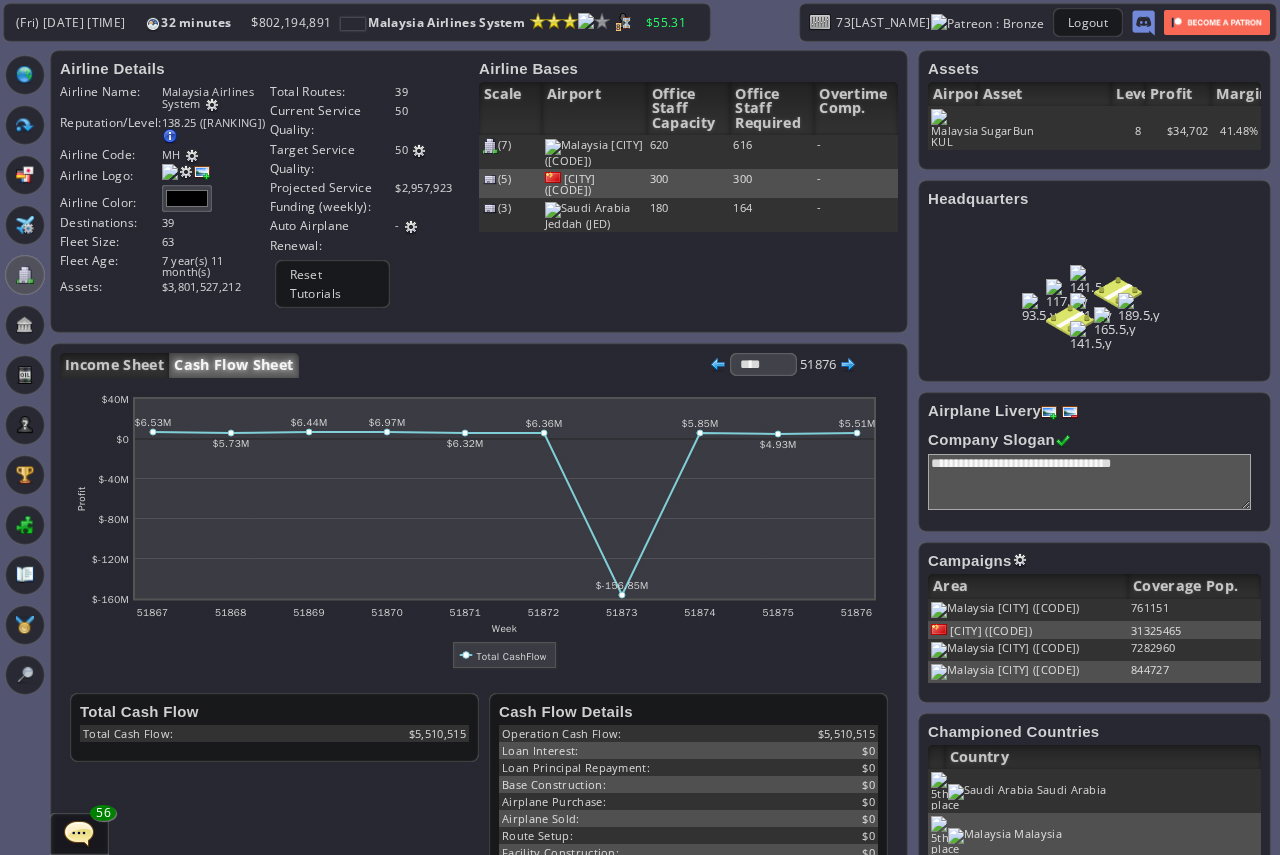 click on "Airline Details
Airline Name:
[AIRLINE]
Reputation/Level:
[NUMBER] ([RANKING]) Target Reputation: [NUMBER] AirportLoyalist Ranking : [NUMBER] Alliance Bonus : [NUMBER] Passengers carried : [NUMBER] Current reputation adjusts slowly towards the target reputation Next Grade: [NUMBER]
Airline Code: [AIRLINE_CODE]" at bounding box center [479, 191] 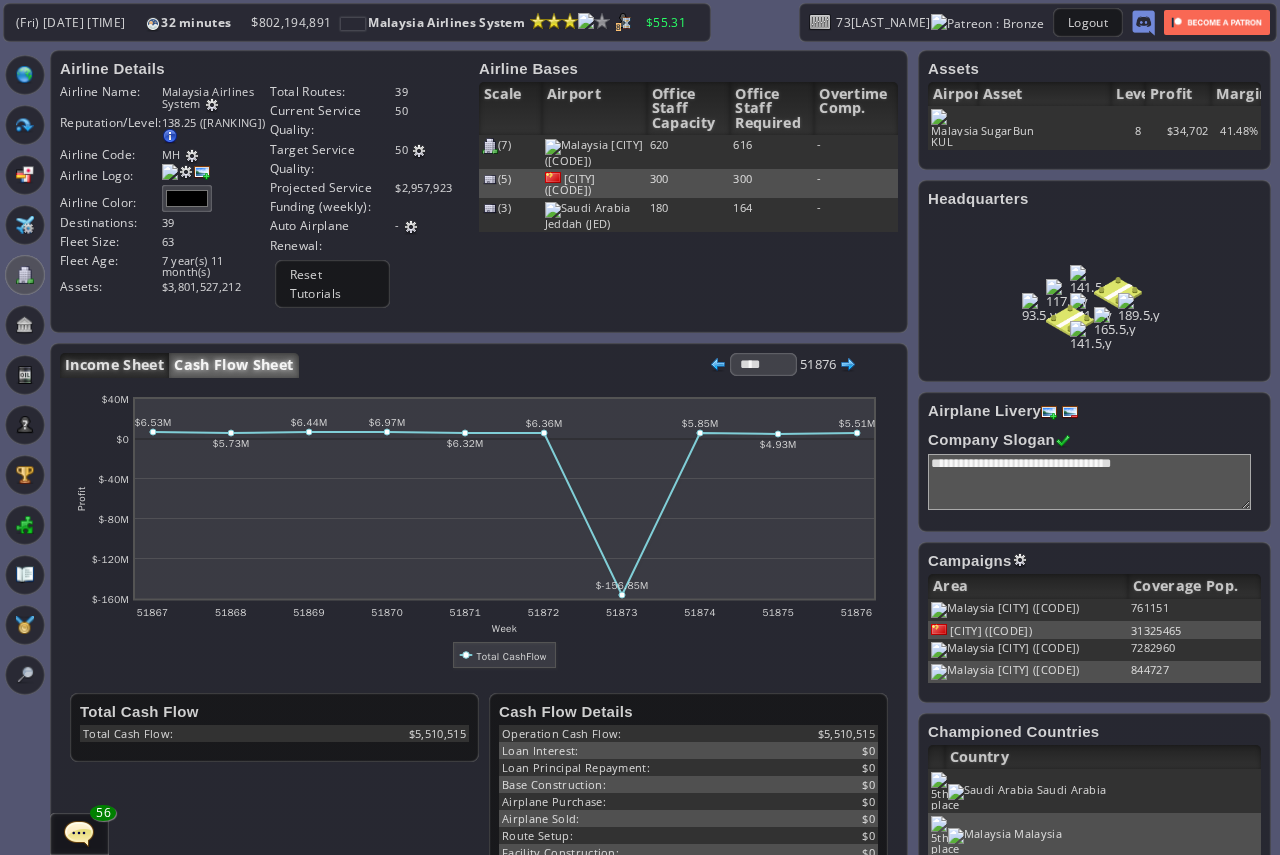 click on "Income Sheet" at bounding box center (114, 365) 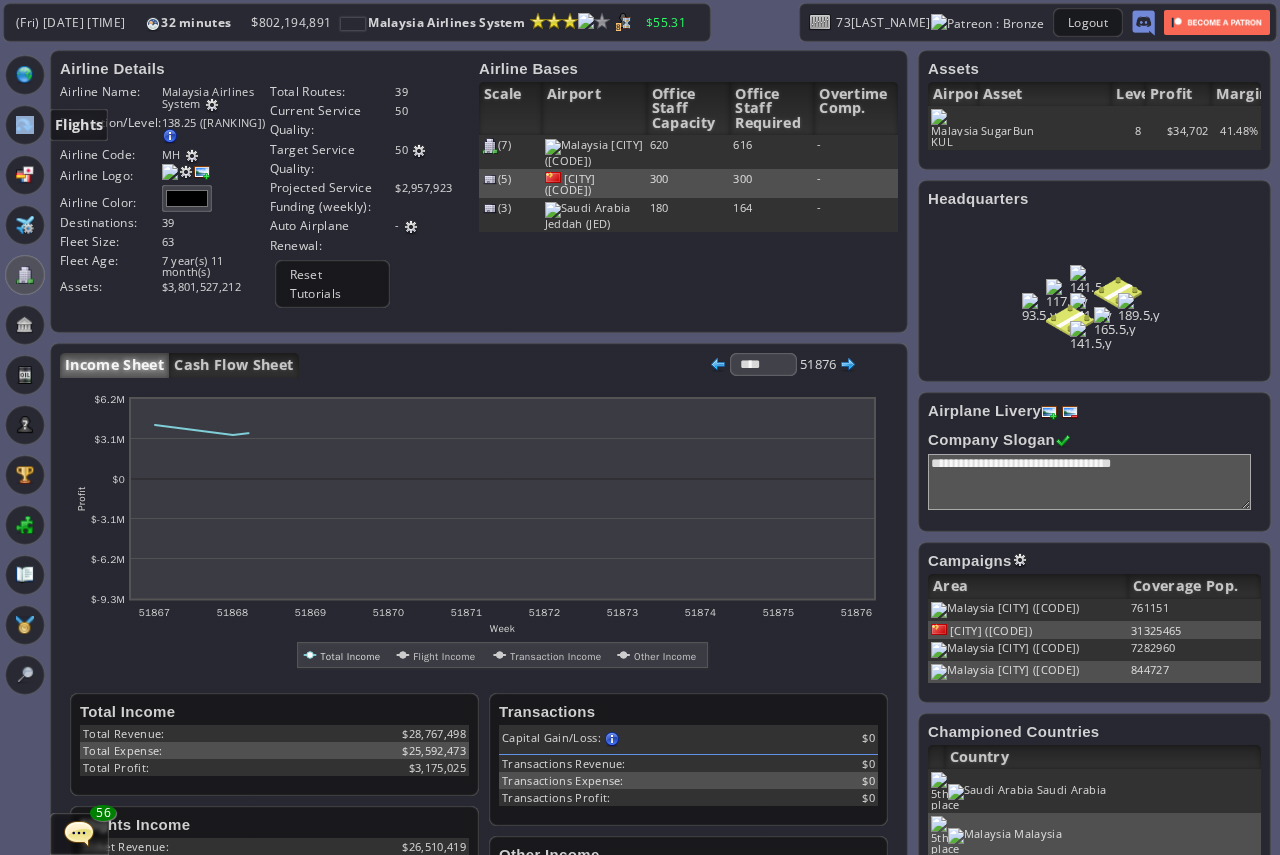 click at bounding box center [25, 125] 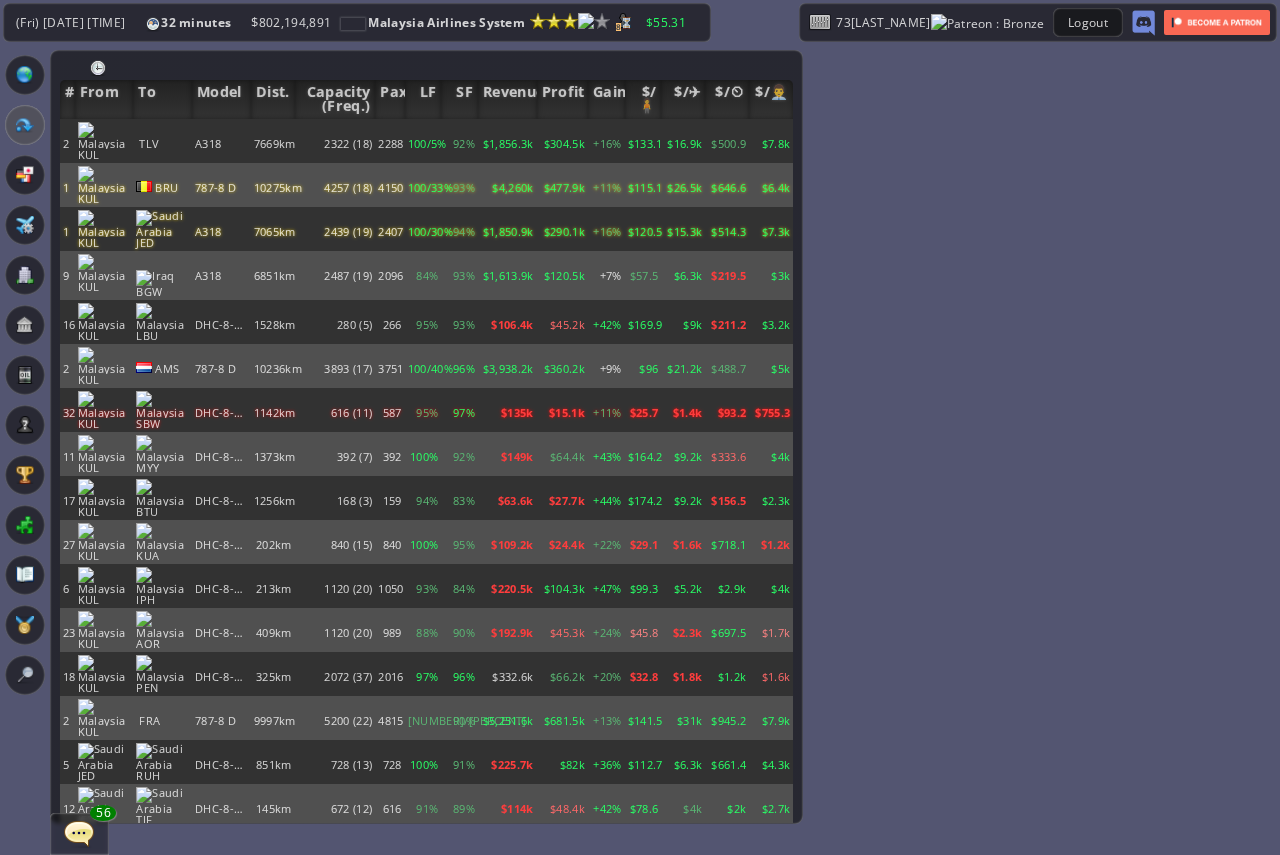 click on "$212.4k" at bounding box center (507, 141) 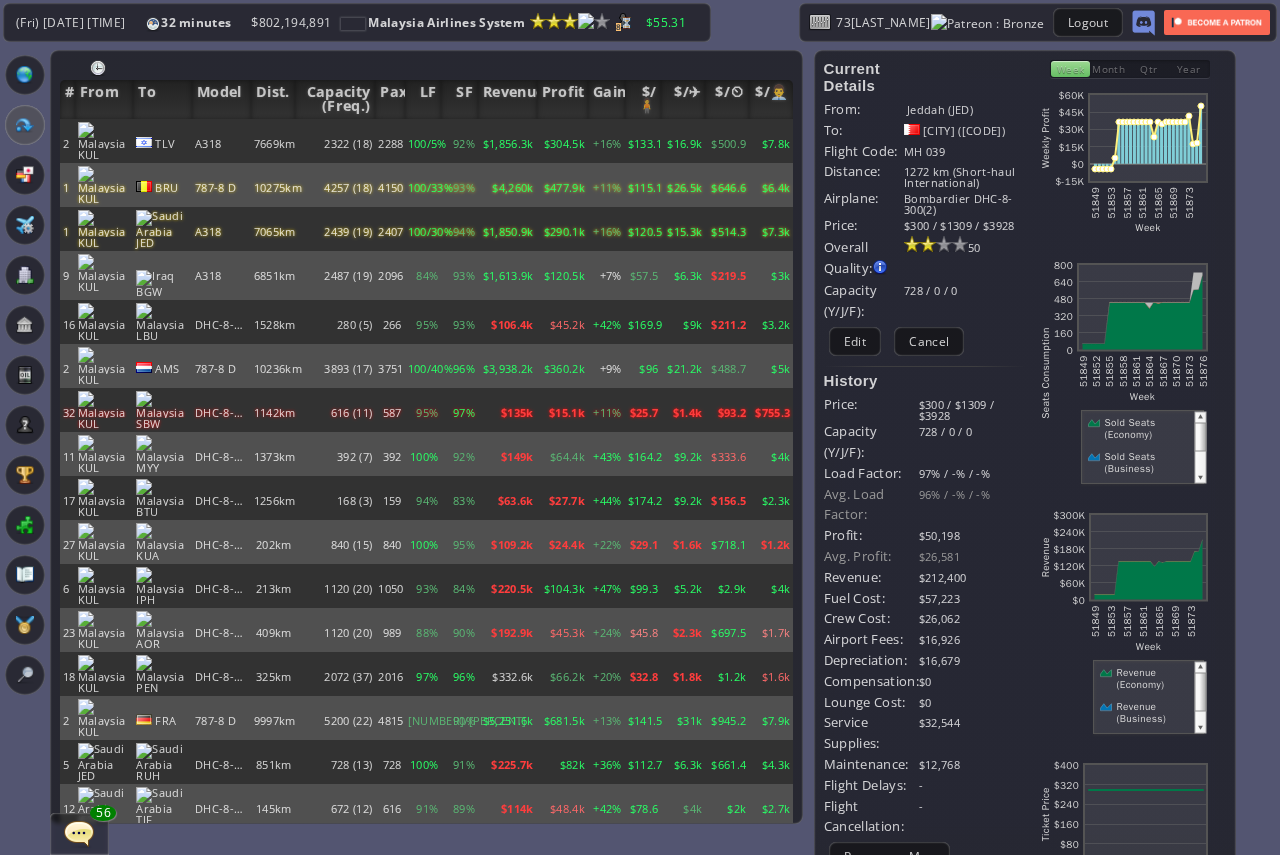 click on "Current Details
From:
[CITY] ([CODE])
To:
[CITY] ([CODE])
Flight Code:
[FLIGHT_CODE]
Distance:
[NUMBER] km ([RANKING])
airplane:
[AIRPLANE]
Price:
$300 / $1309 / $3928
Overall Quality:
Overall quality is determined by:
- Fleet Age per Route
- Service Star level per route
- Company wide Service Quality
[NUMBER]
$0" at bounding box center (924, 639) 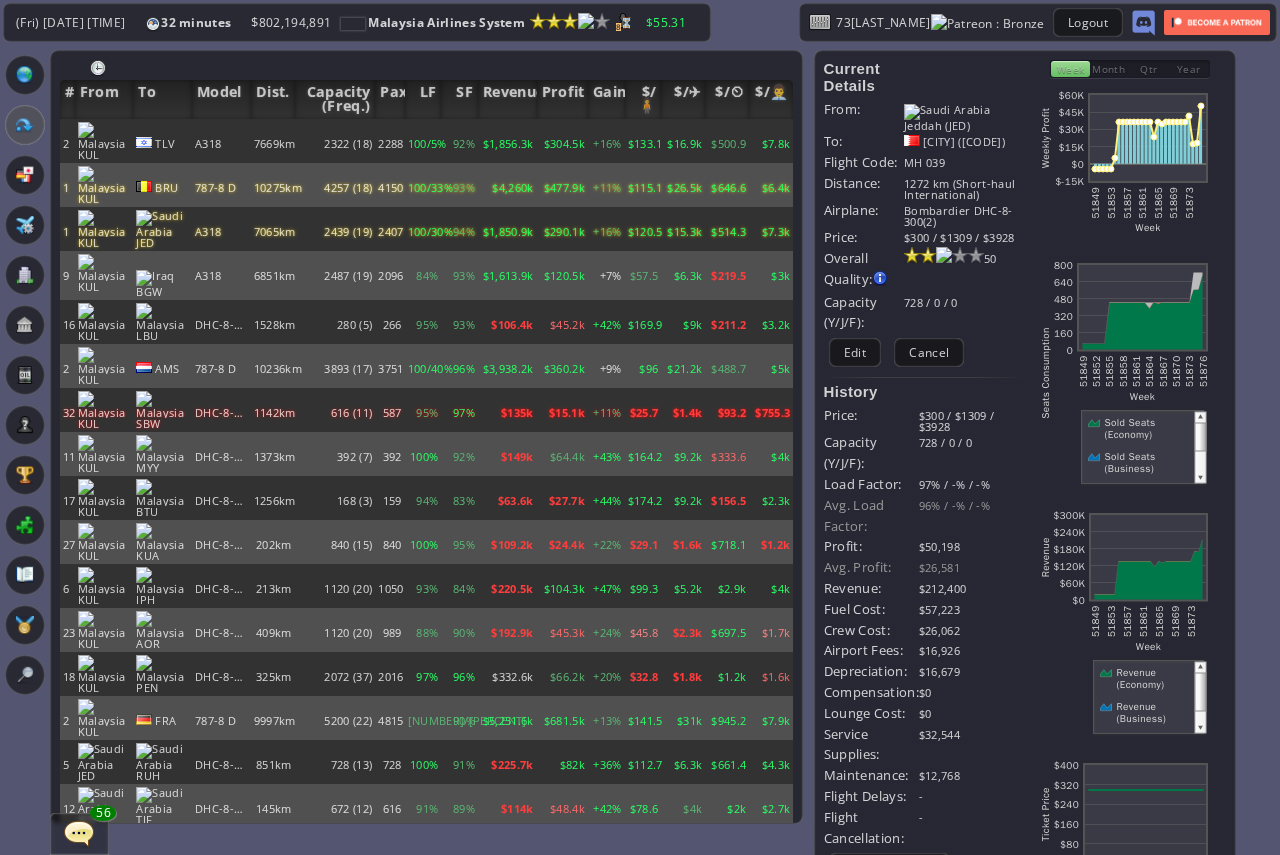 click at bounding box center [924, 377] 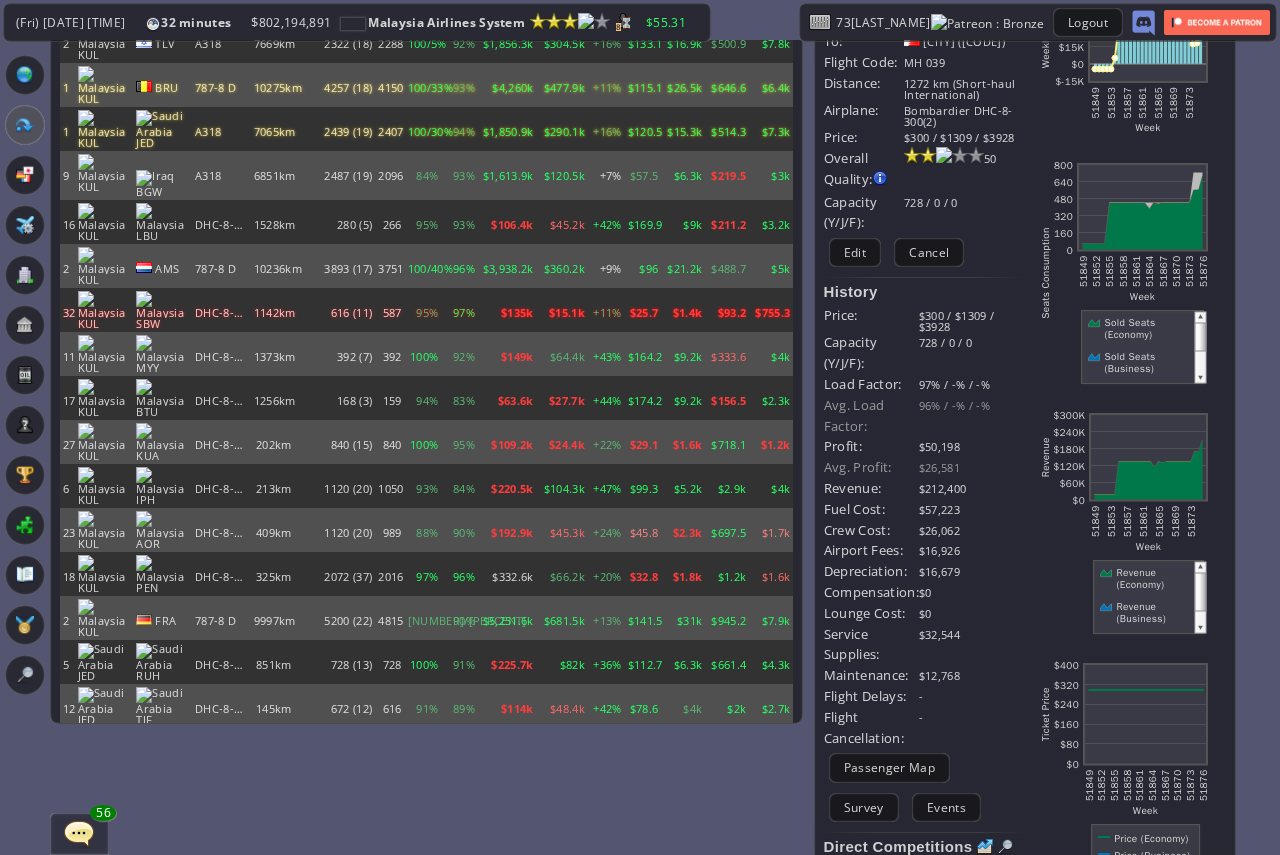 click on "$57,223" at bounding box center (972, 509) 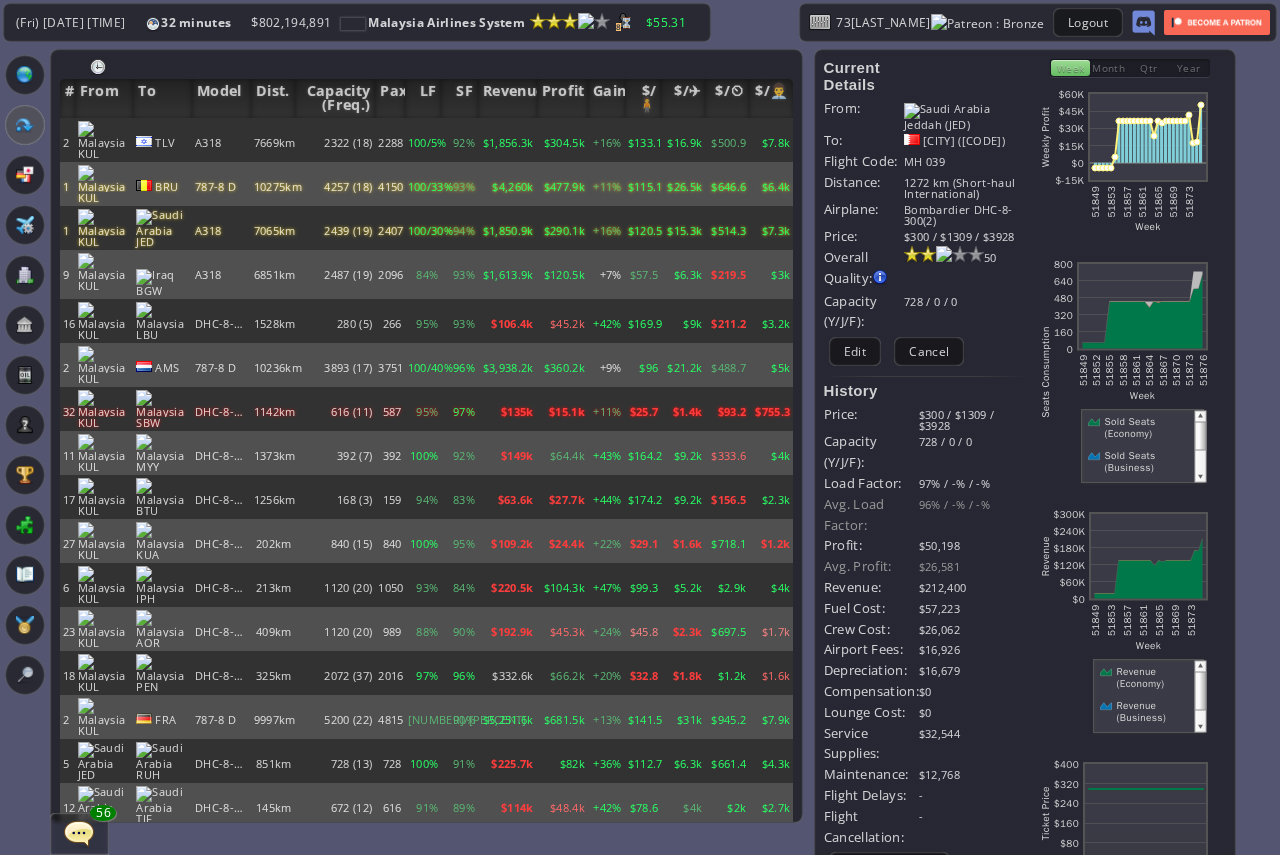 scroll, scrollTop: 0, scrollLeft: 0, axis: both 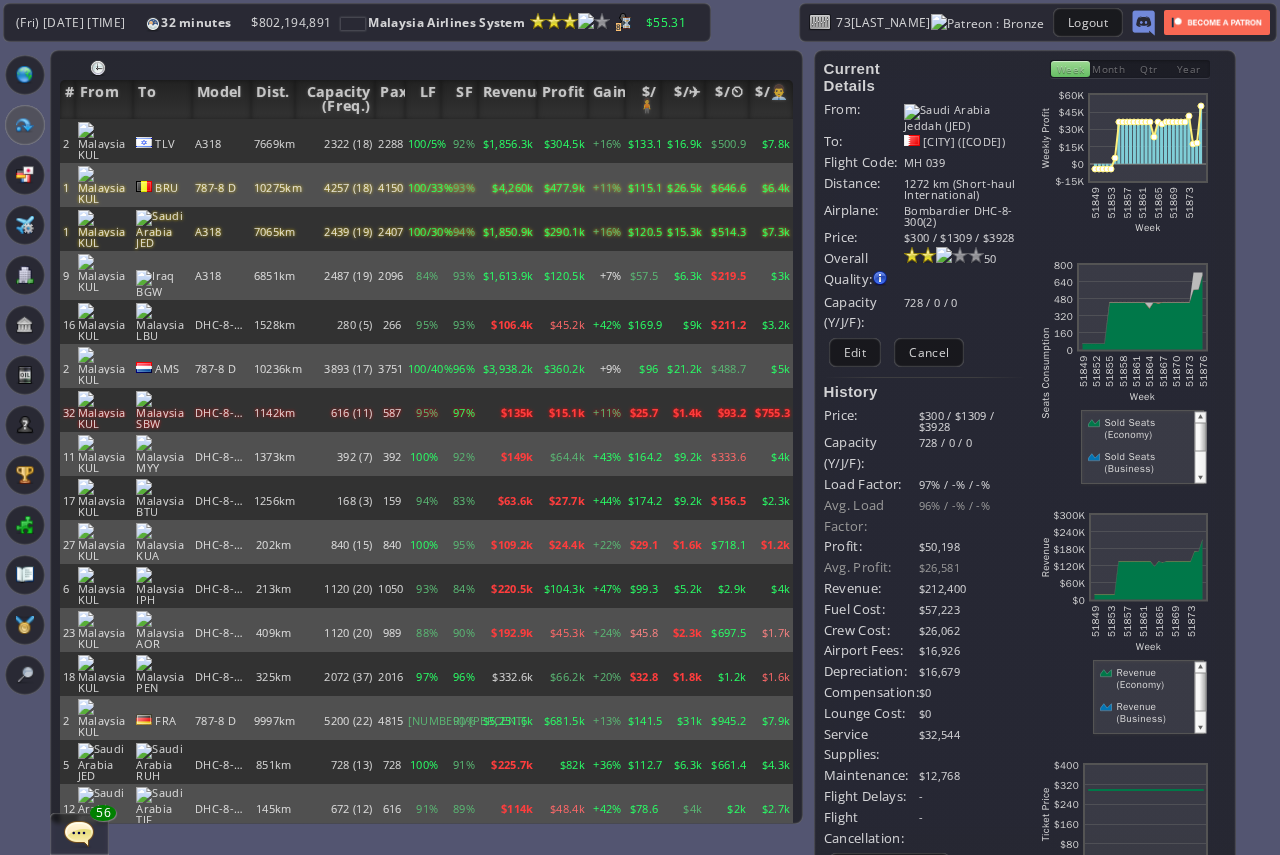 click on "96% / -% / -%" at bounding box center [972, 516] 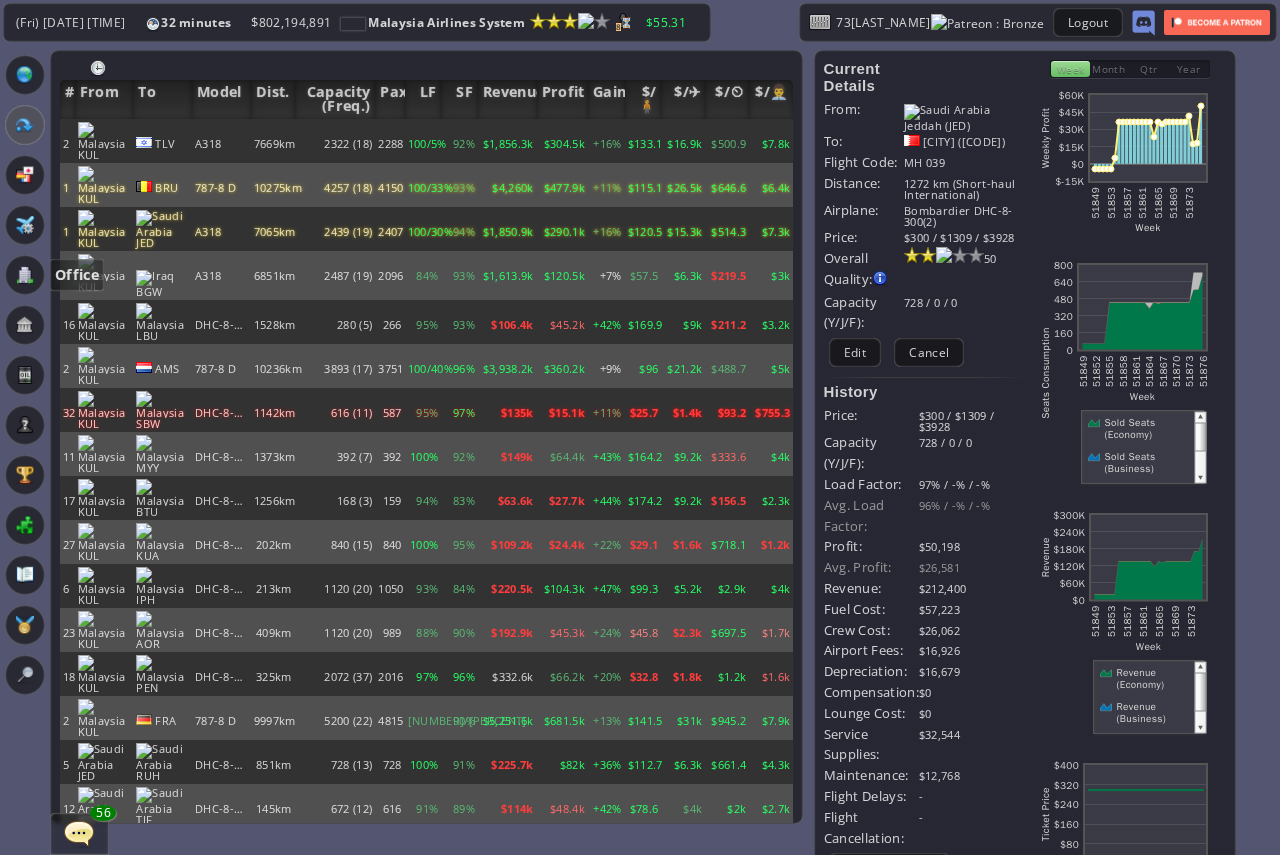 click at bounding box center (25, 275) 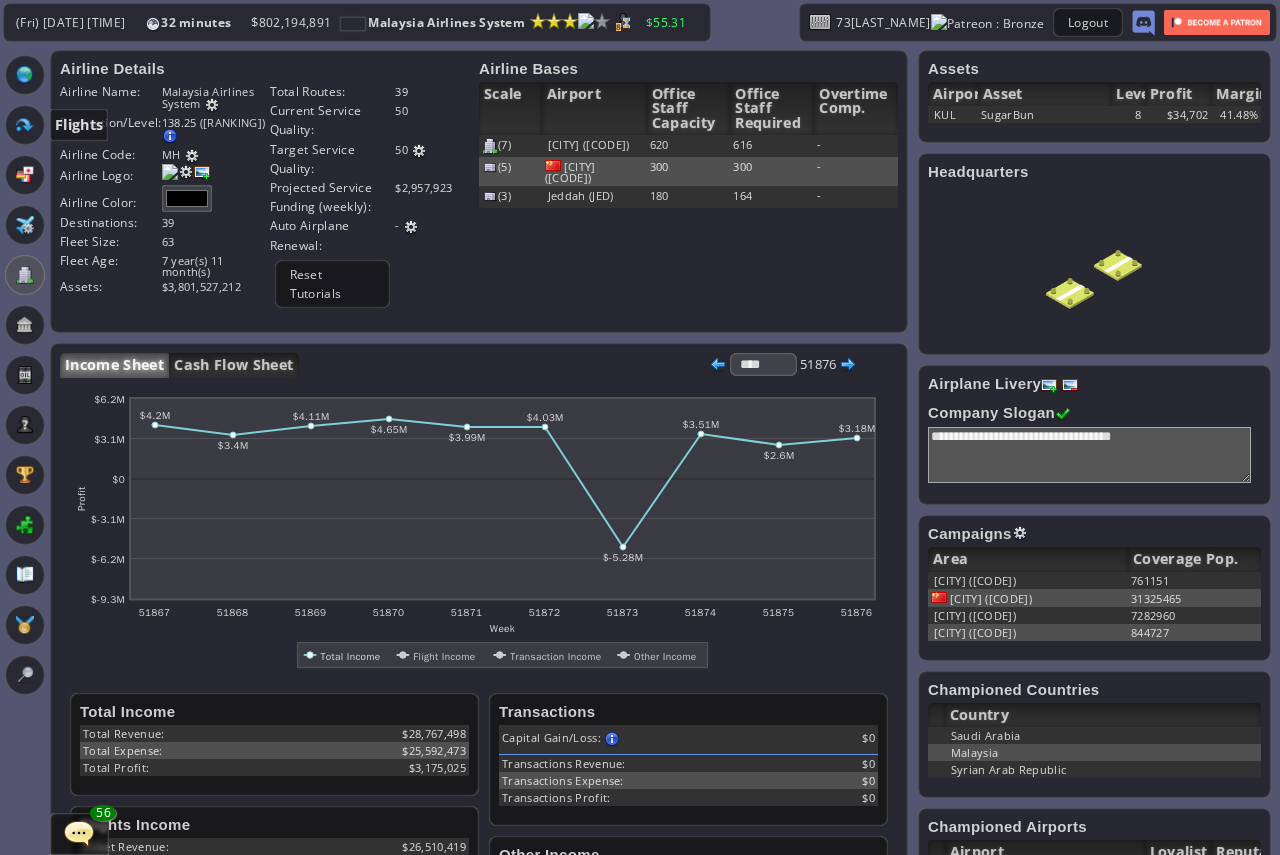 click at bounding box center [25, 125] 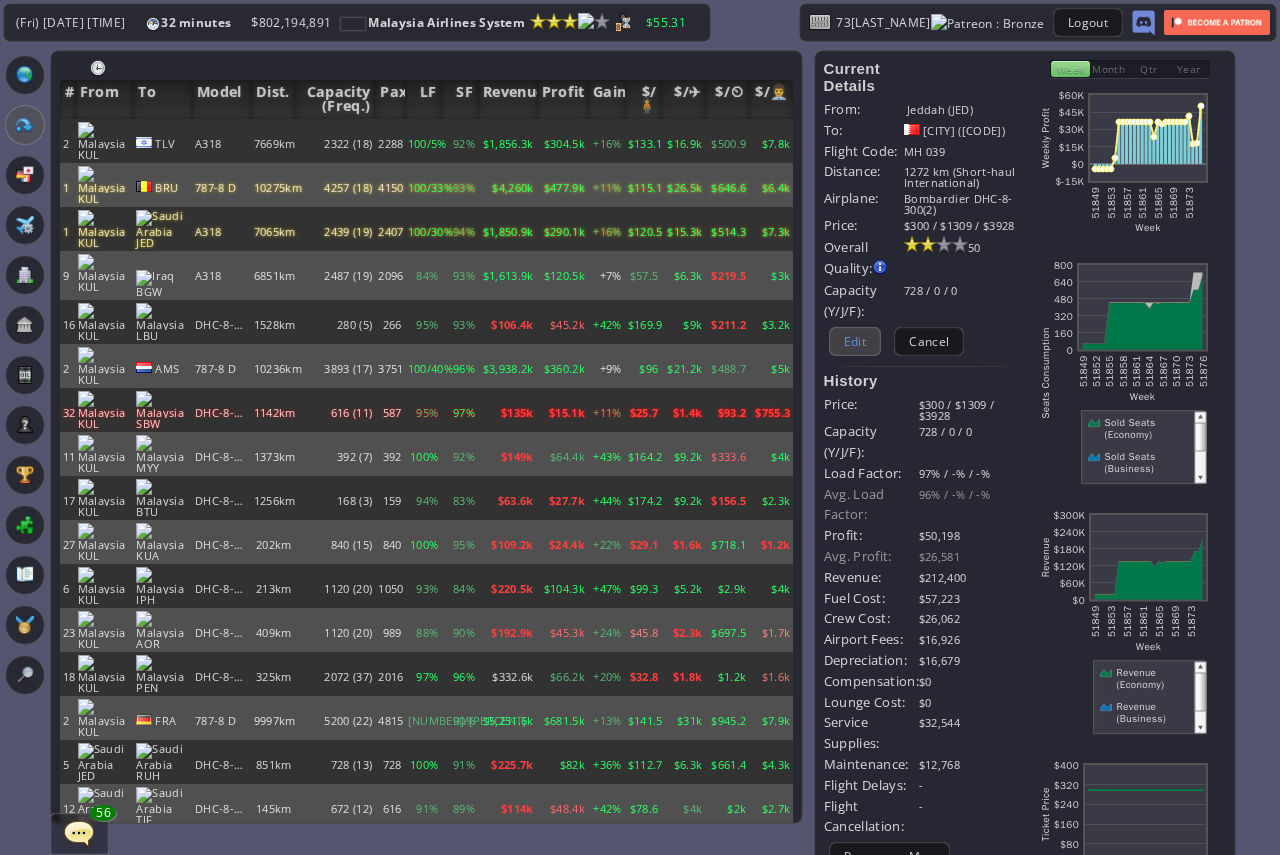 click on "Edit" at bounding box center (855, 341) 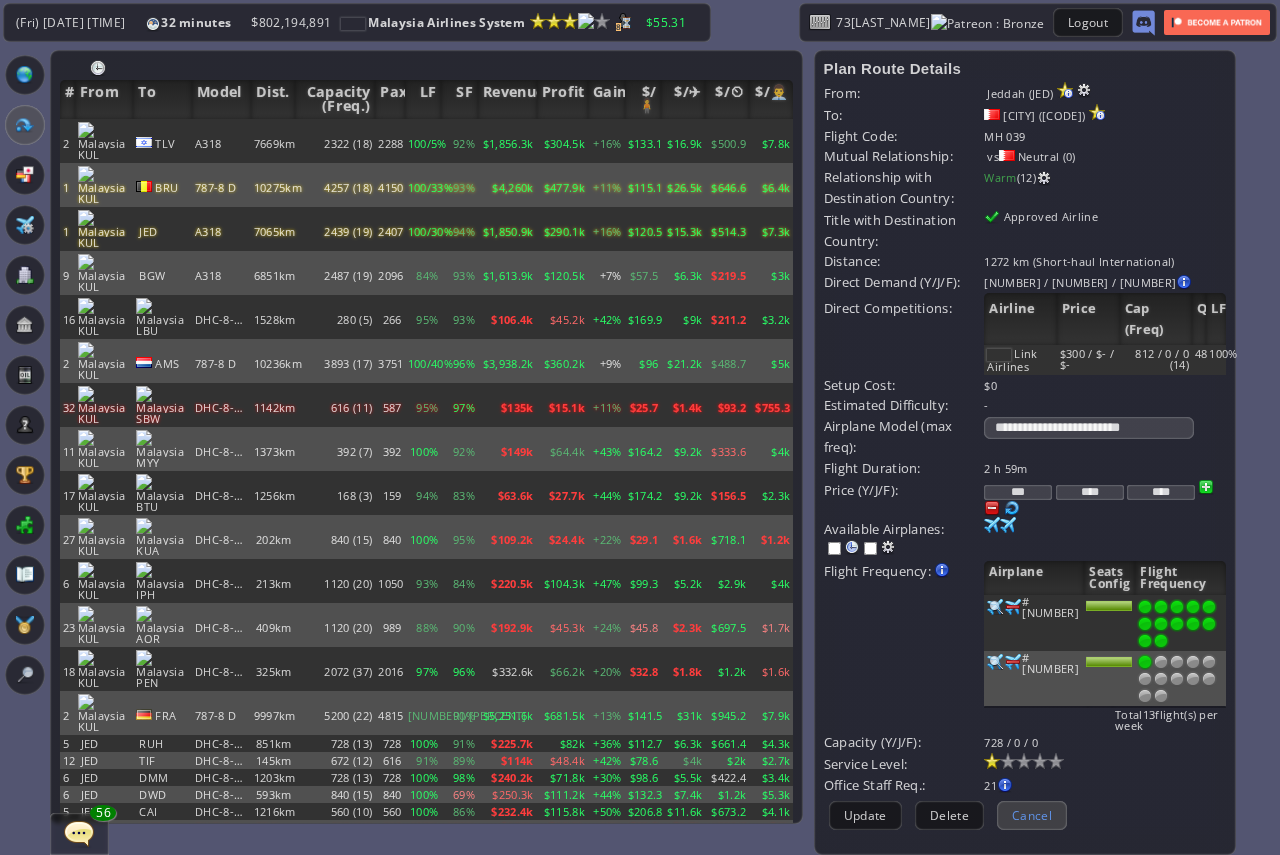 click on "Cancel" at bounding box center [1032, 815] 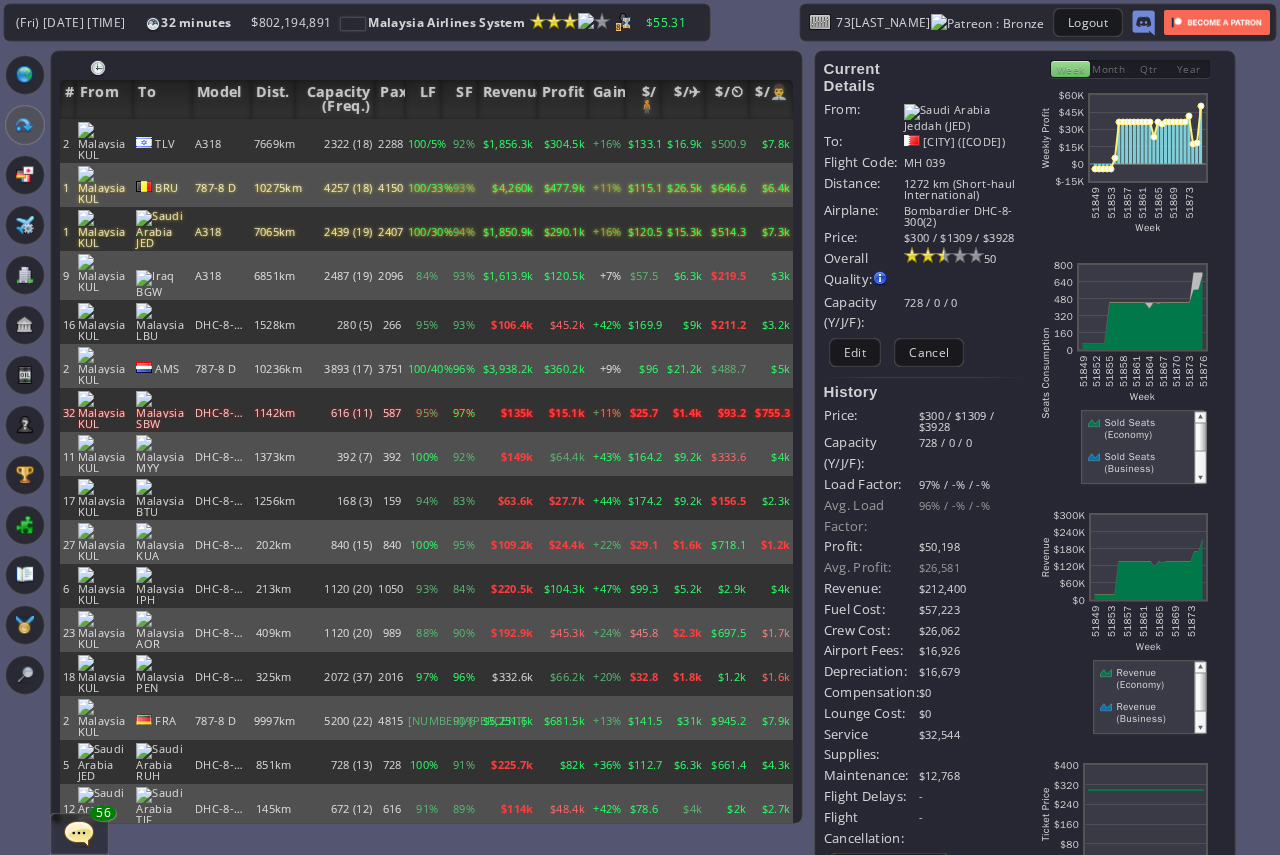 click at bounding box center [25, 275] 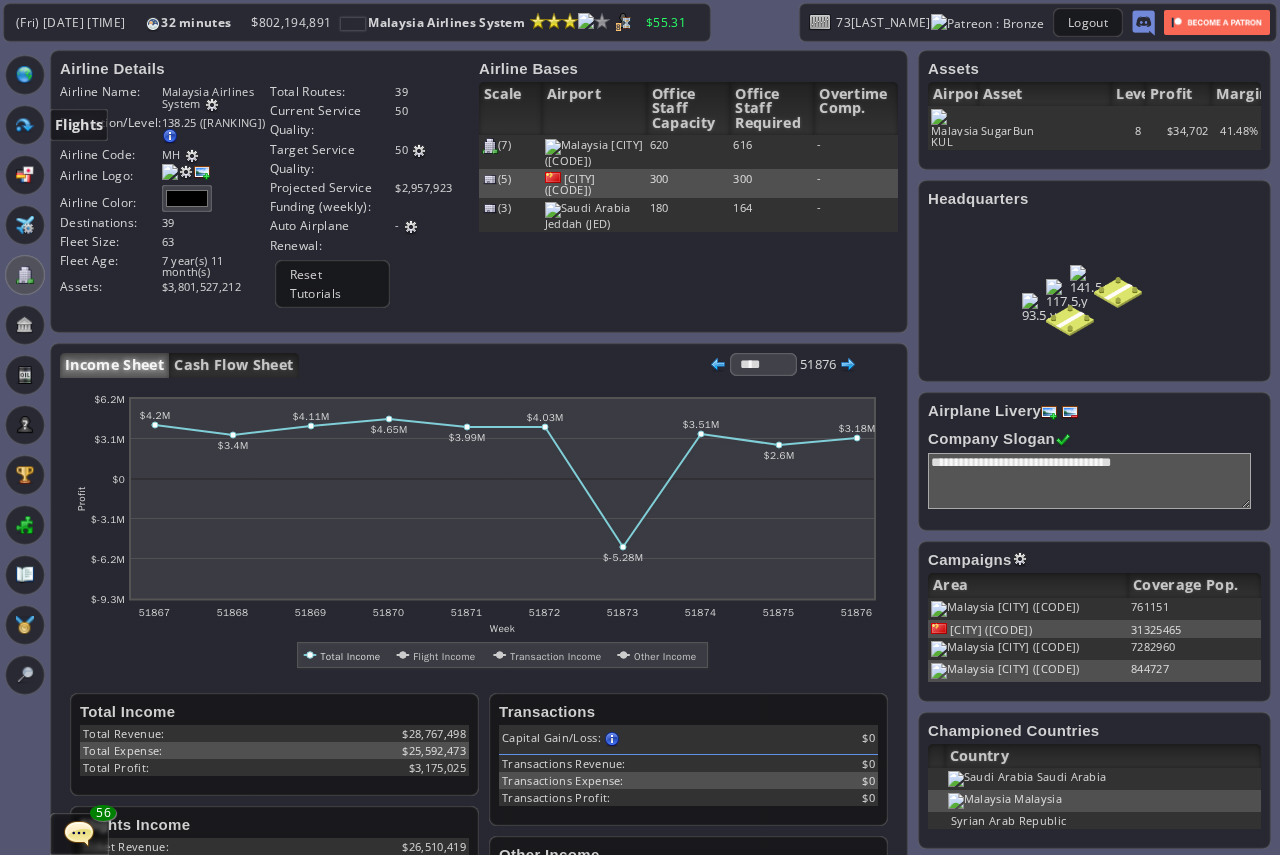 click at bounding box center [25, 125] 